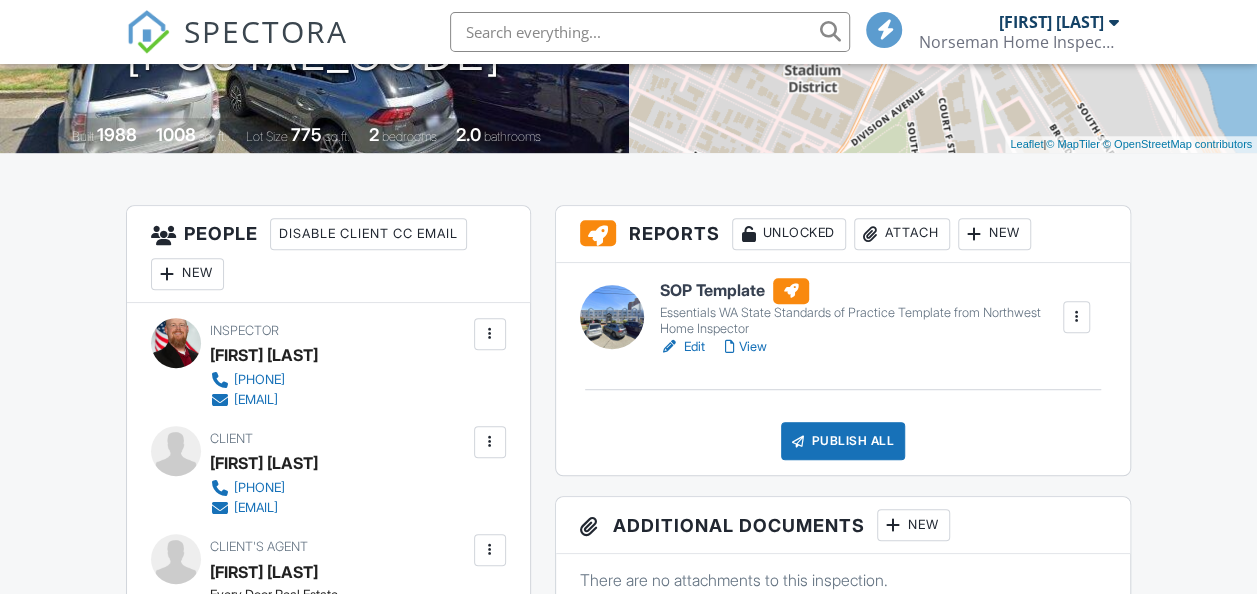 scroll, scrollTop: 402, scrollLeft: 0, axis: vertical 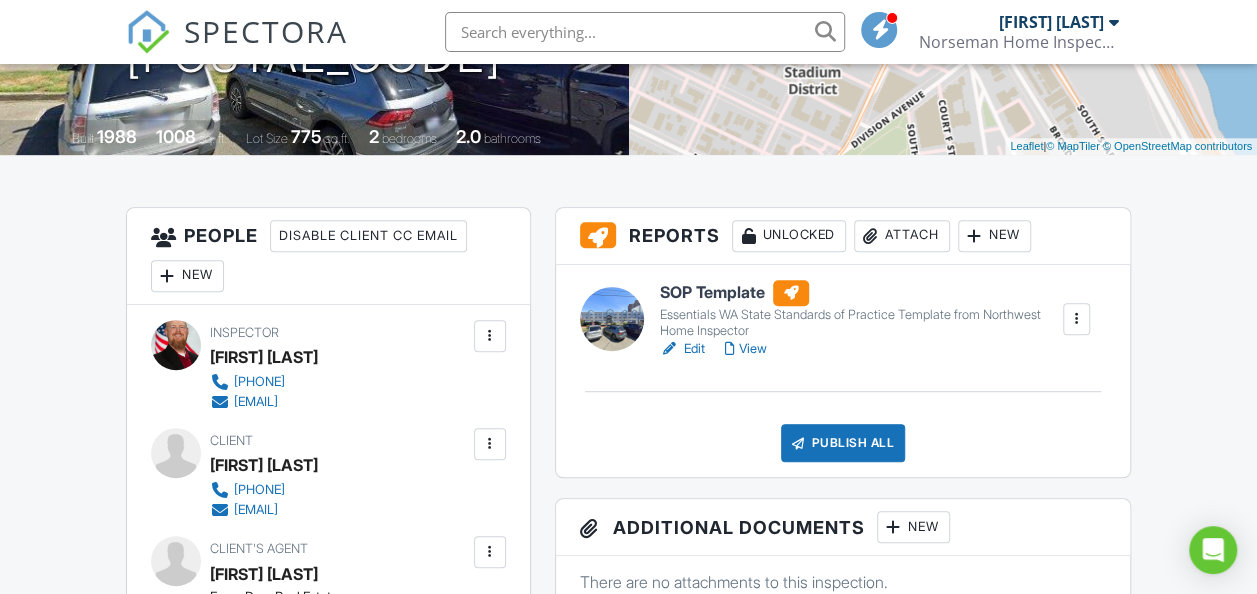 click on "SOP Template" at bounding box center [860, 293] 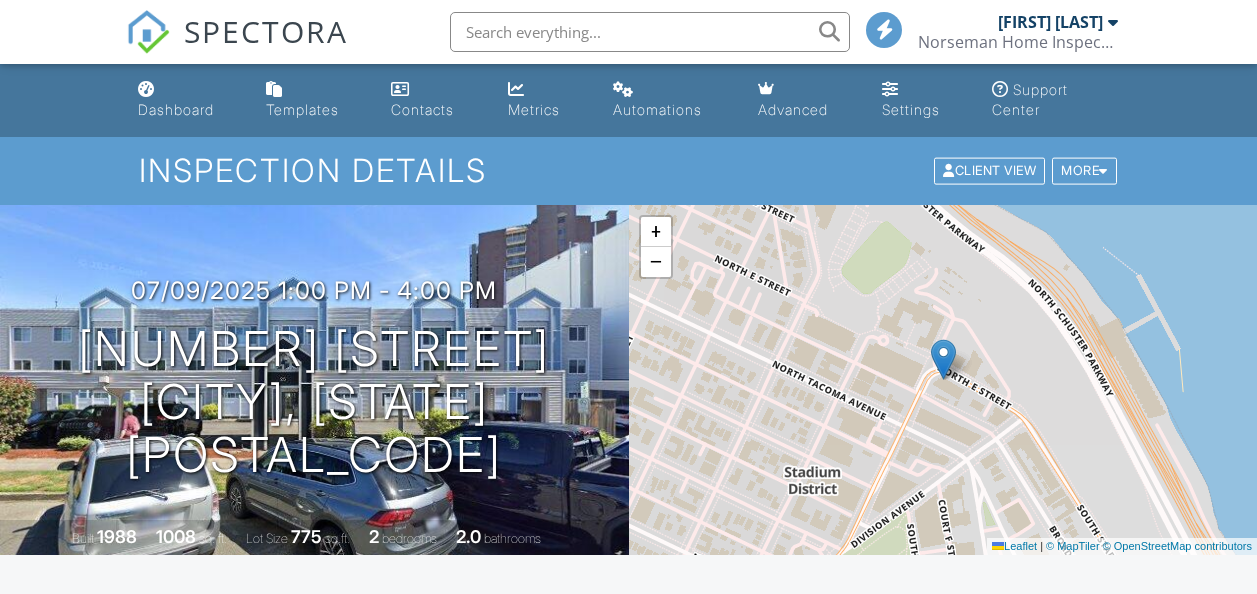 scroll, scrollTop: 200, scrollLeft: 0, axis: vertical 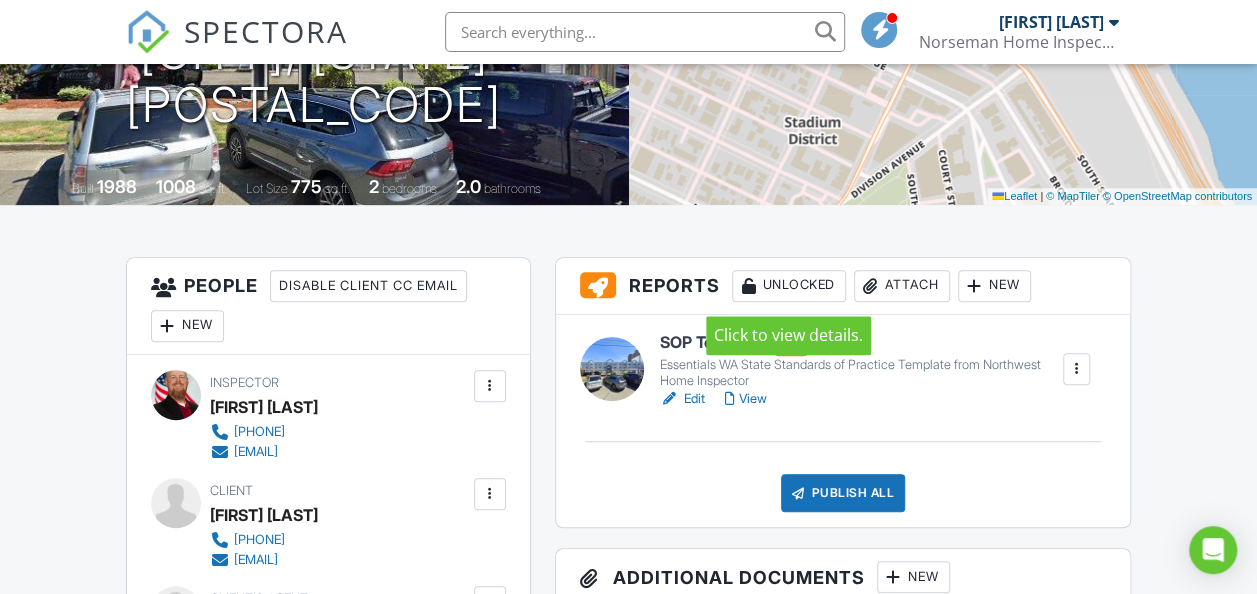 click on "Unlocked" at bounding box center (789, 286) 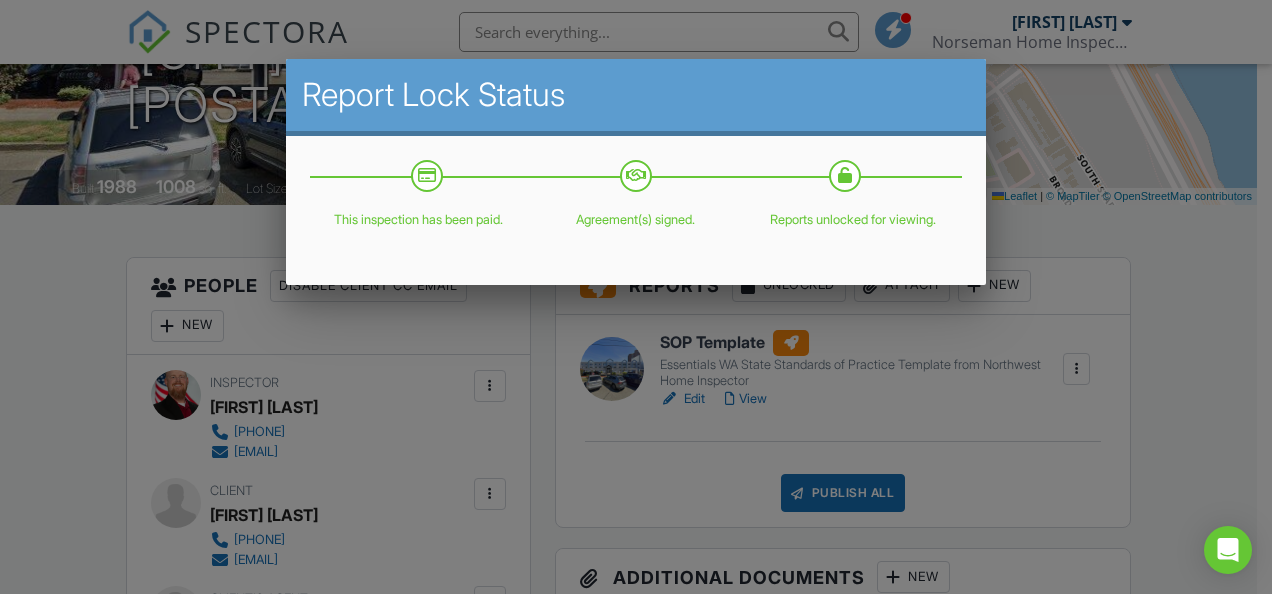 click at bounding box center [636, 271] 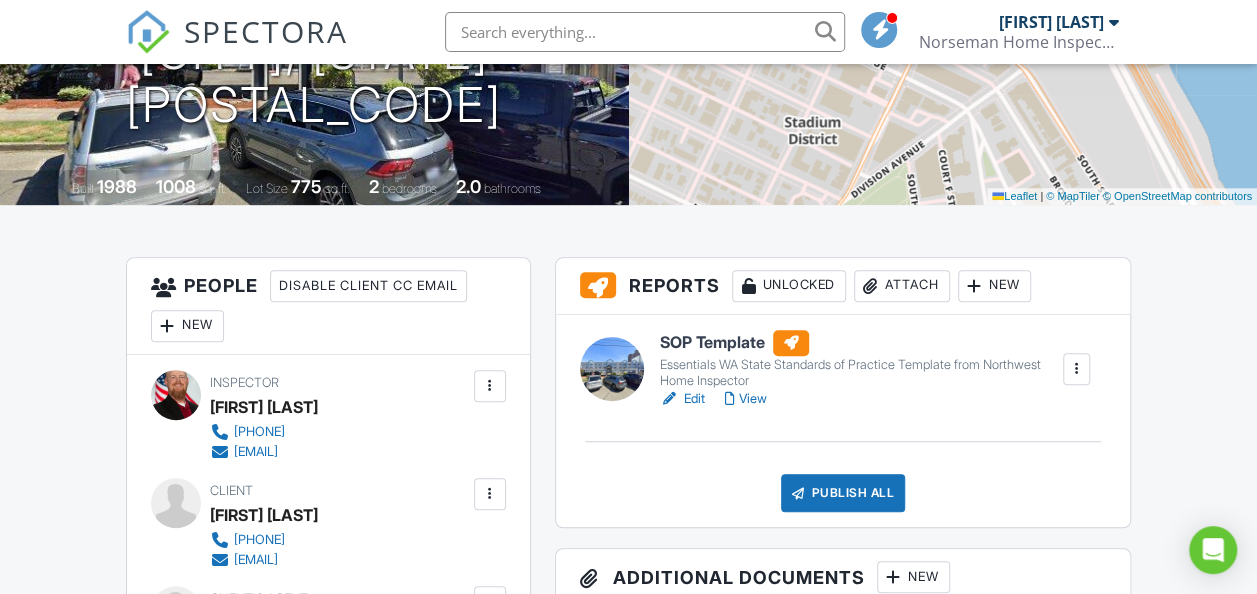 click on "View" at bounding box center [746, 399] 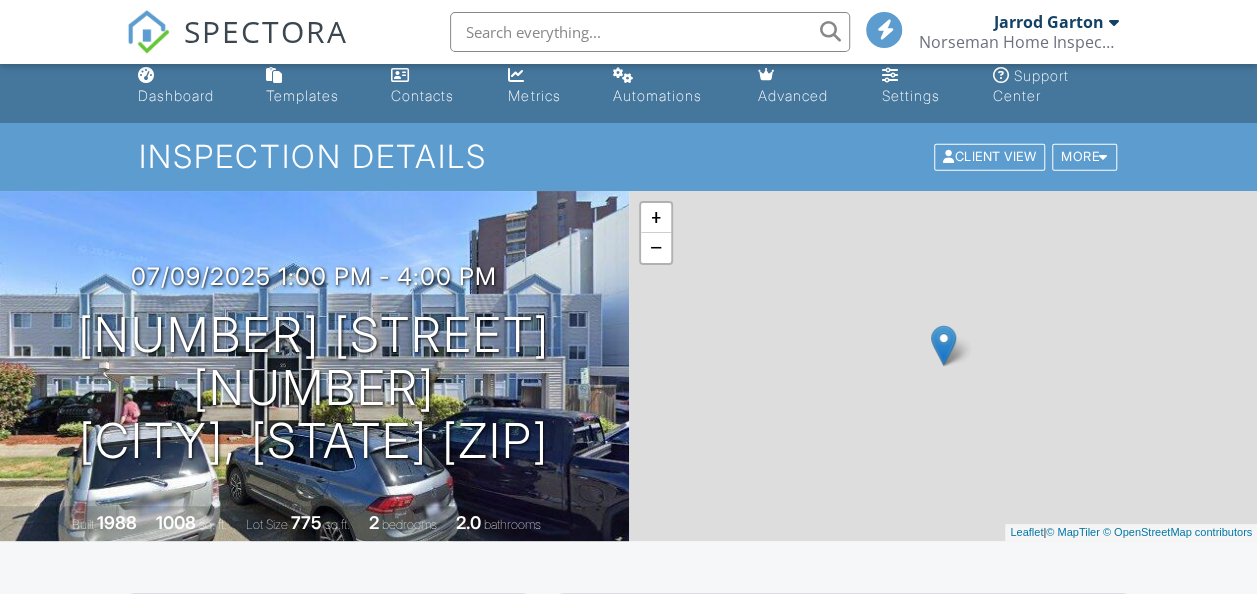scroll, scrollTop: 500, scrollLeft: 0, axis: vertical 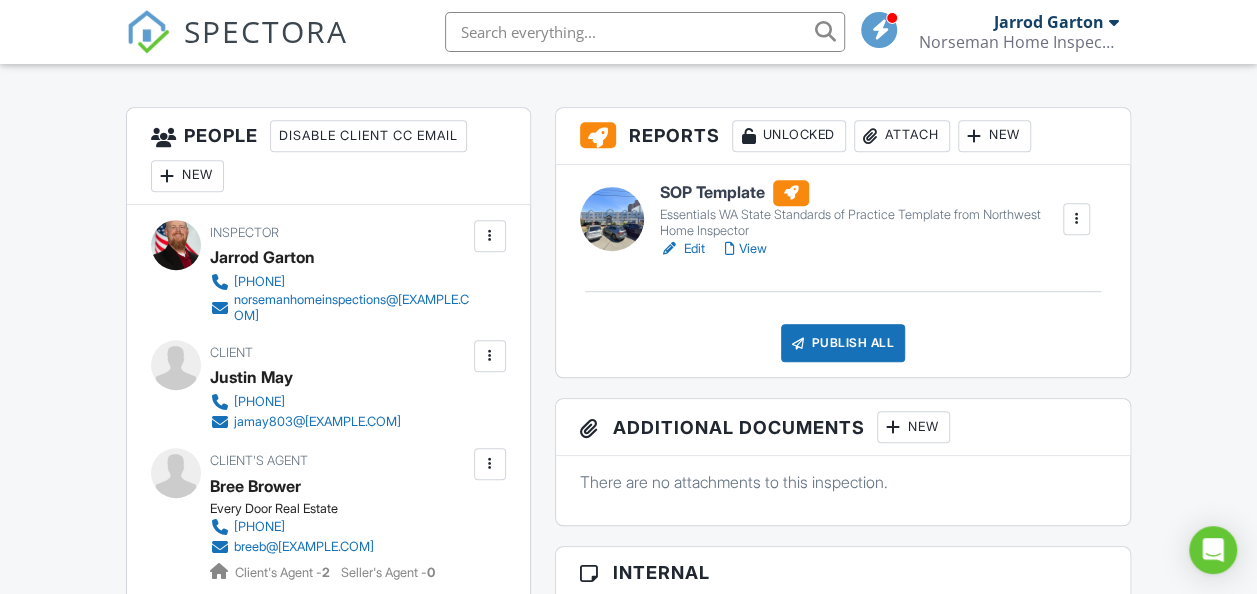 click on "View" at bounding box center [746, 249] 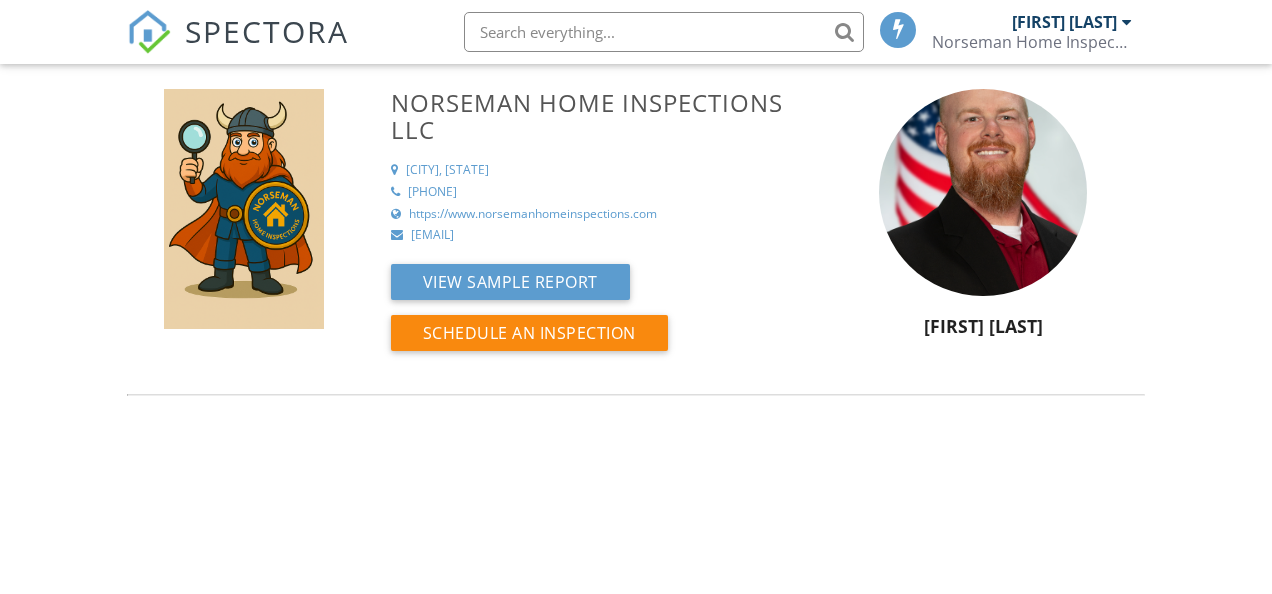 scroll, scrollTop: 0, scrollLeft: 0, axis: both 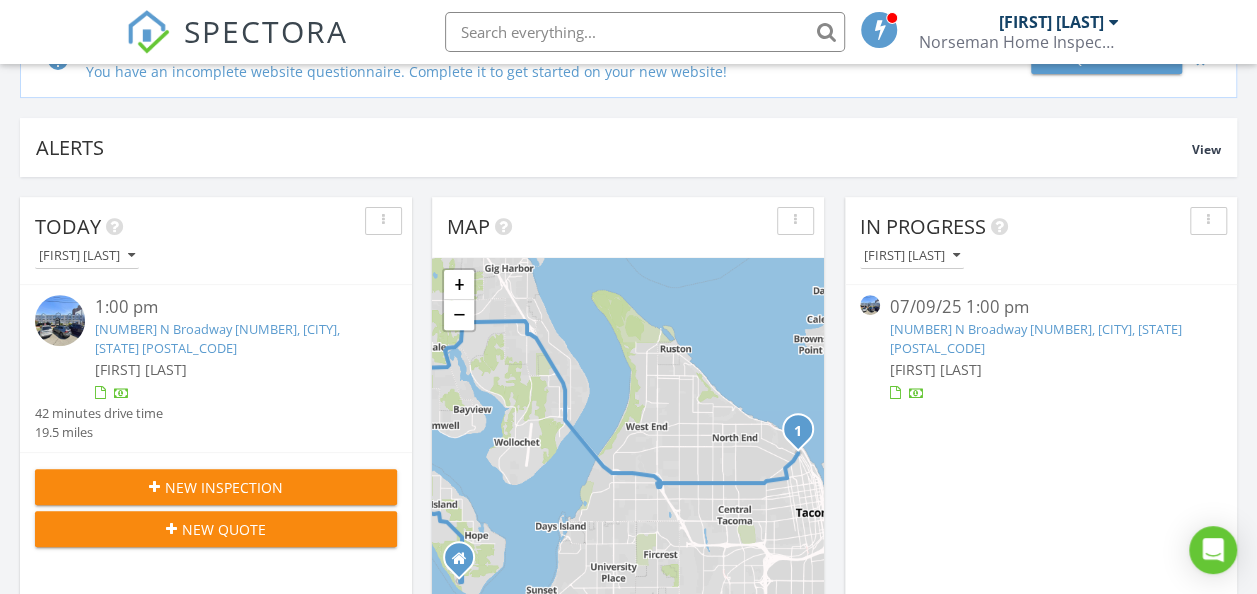 click on "1:00 pm" at bounding box center [231, 307] 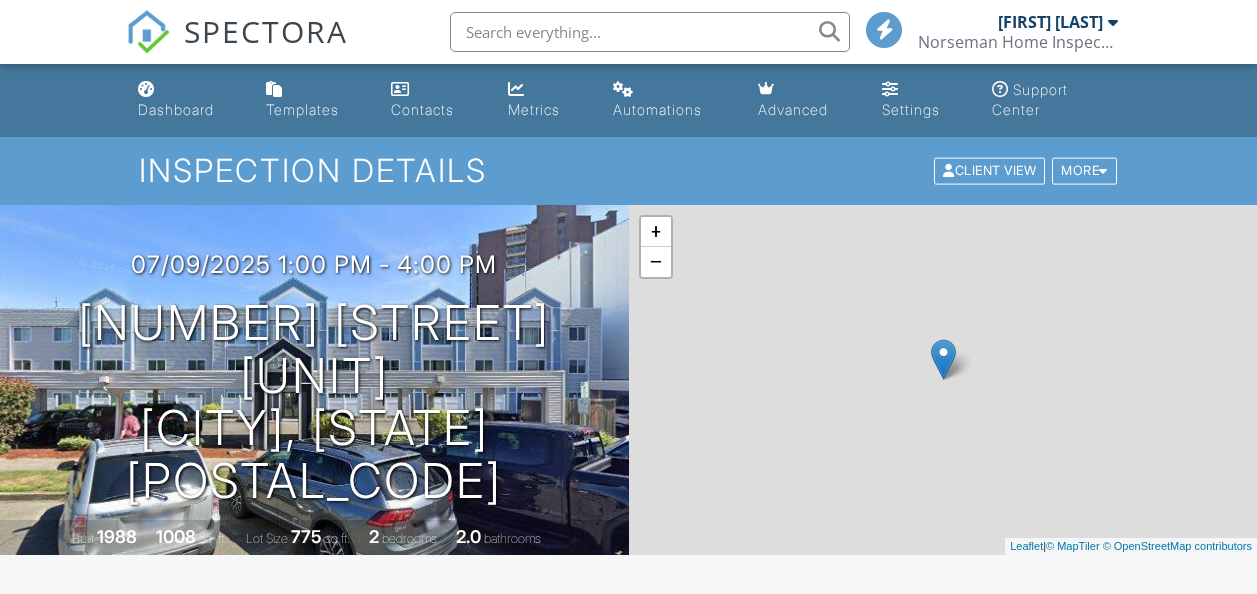 scroll, scrollTop: 0, scrollLeft: 0, axis: both 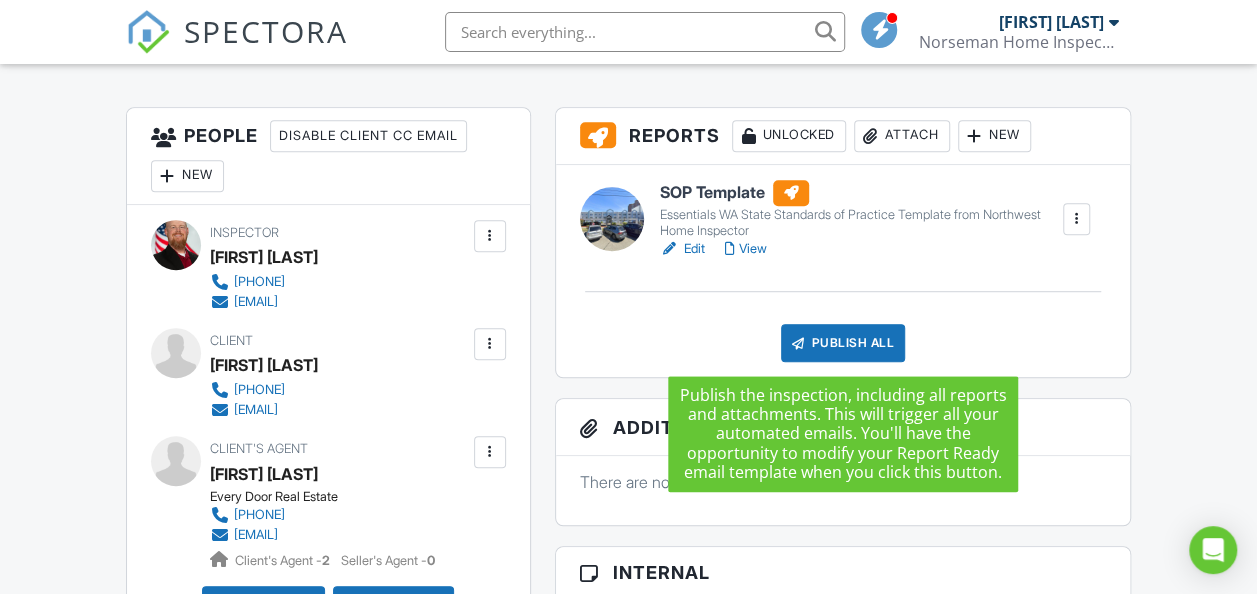 click on "Publish All" at bounding box center (843, 343) 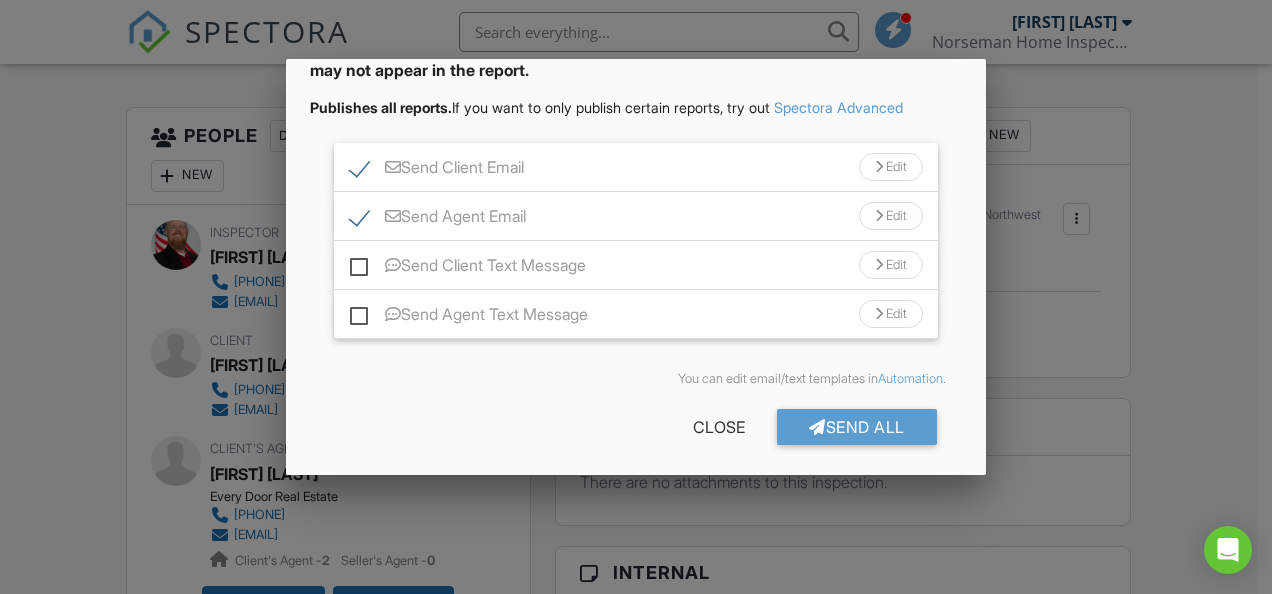 scroll, scrollTop: 152, scrollLeft: 0, axis: vertical 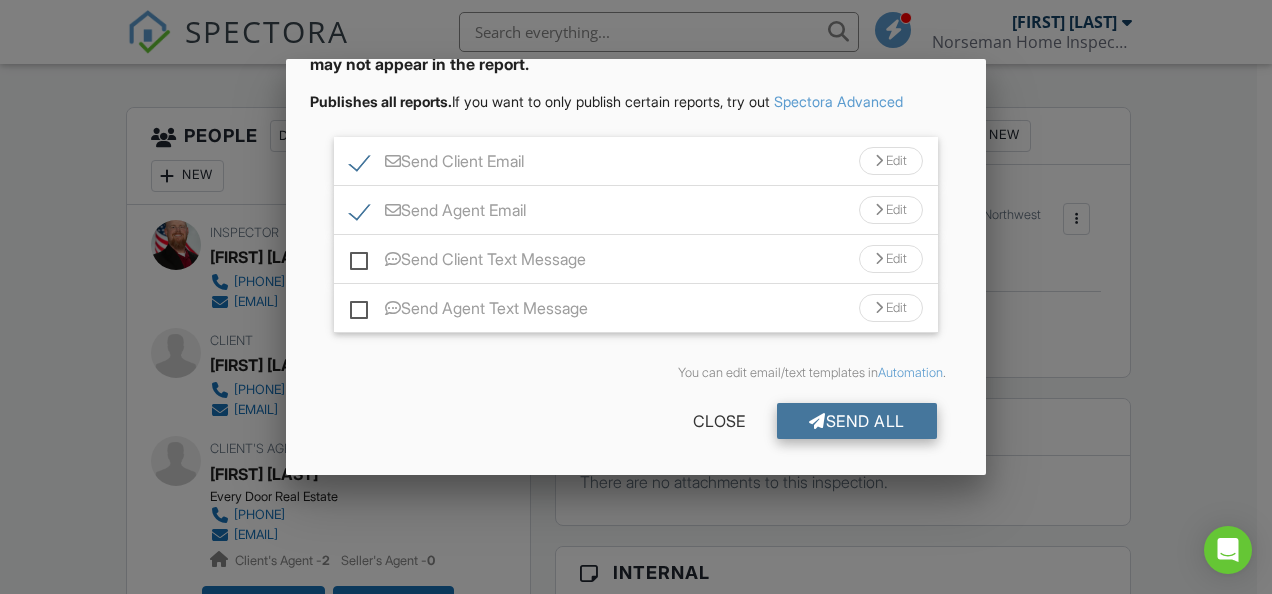 click on "Send All" at bounding box center (857, 421) 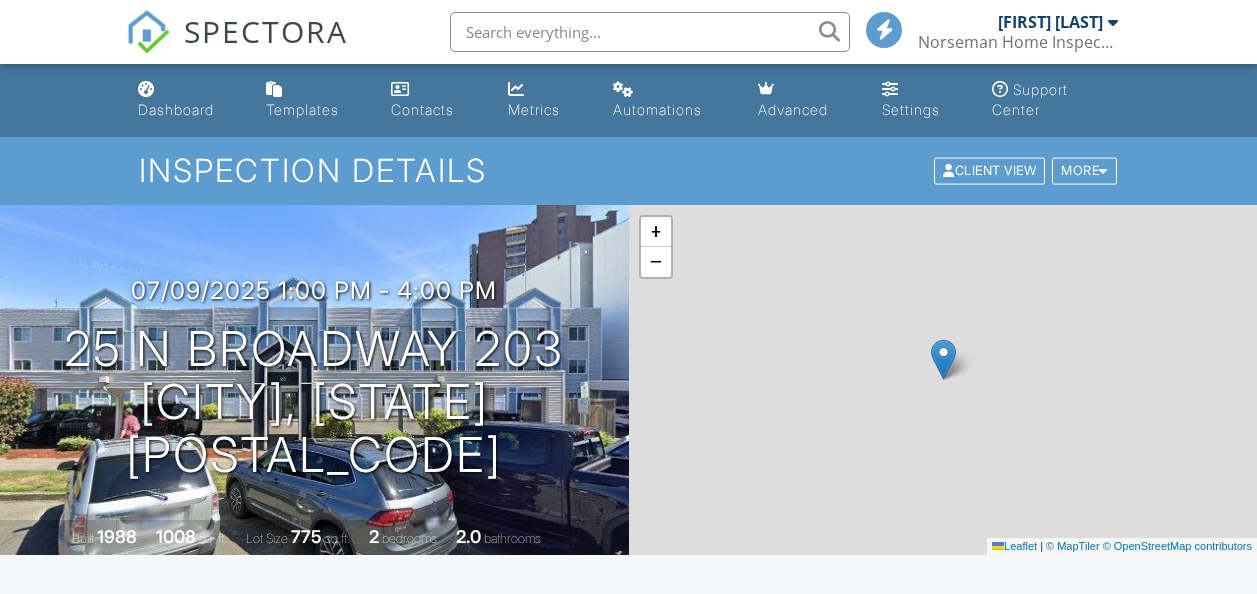 scroll, scrollTop: 500, scrollLeft: 0, axis: vertical 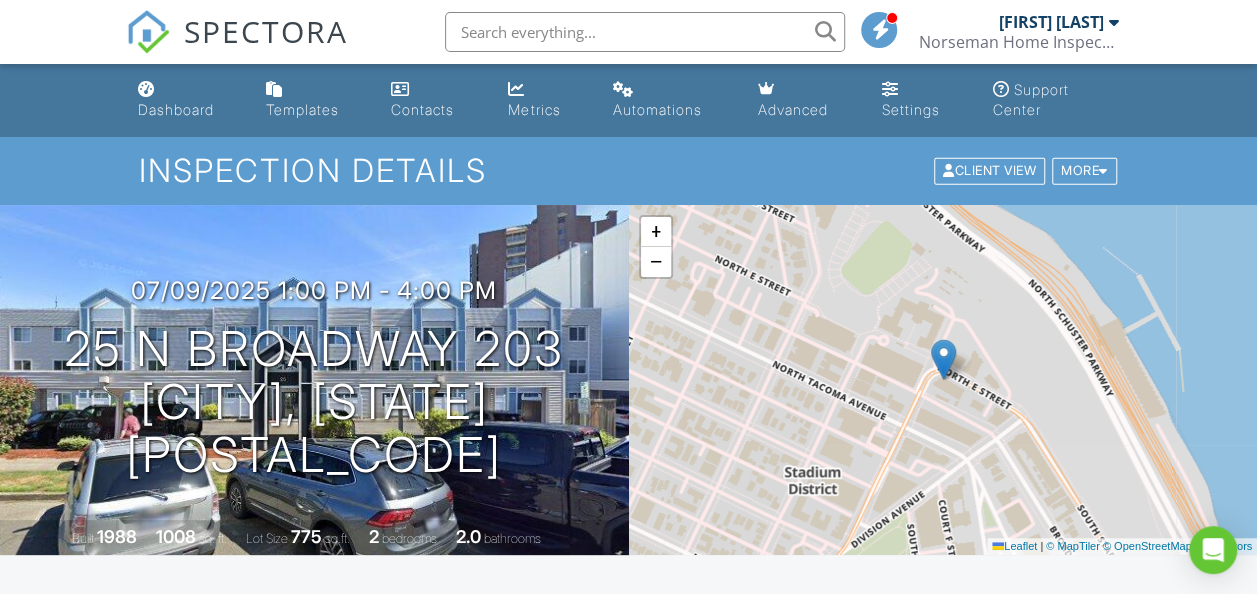 click on "[FIRST] [LAST]" at bounding box center (1050, 22) 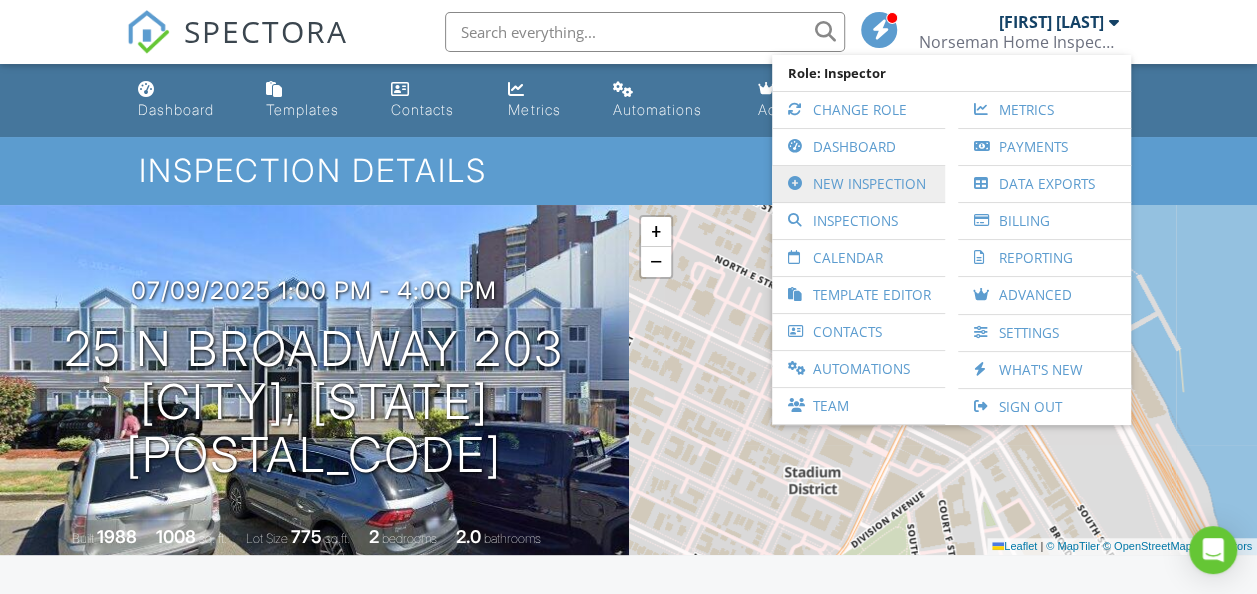 click on "New Inspection" at bounding box center (858, 184) 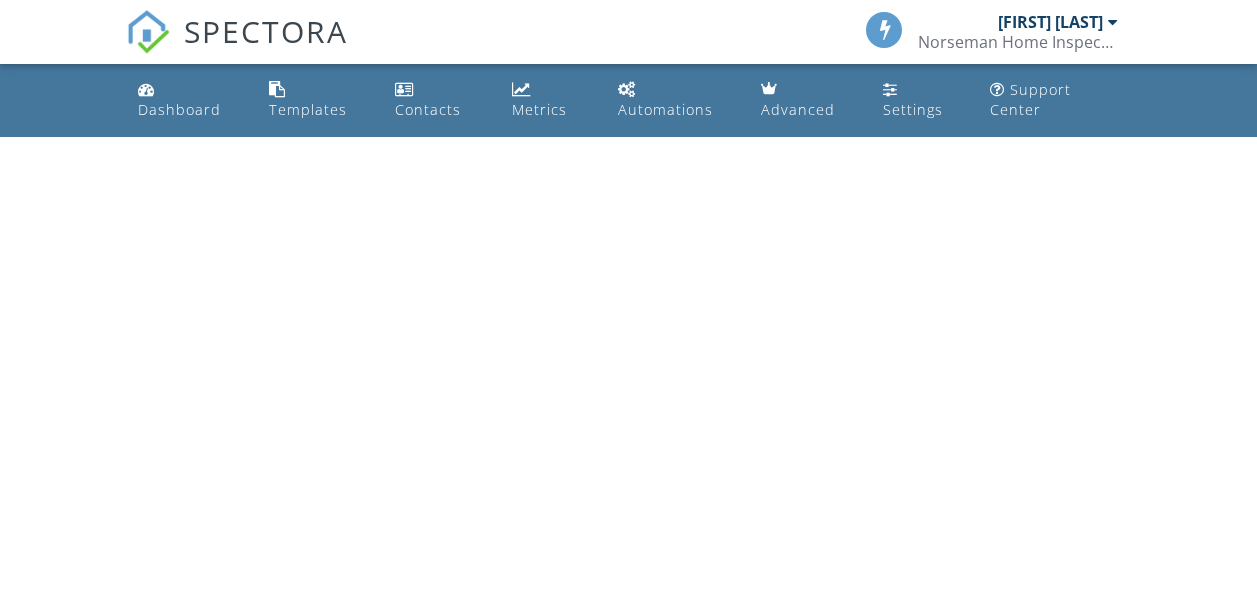 scroll, scrollTop: 0, scrollLeft: 0, axis: both 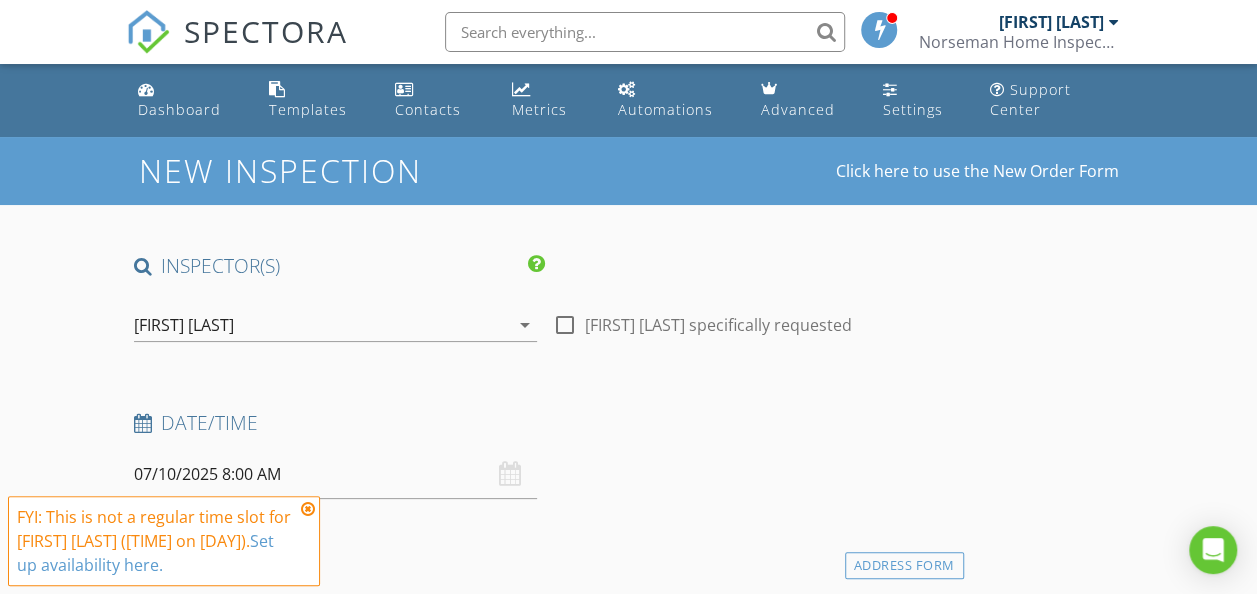 click on "Norseman Home Inspections LLC" at bounding box center [1018, 42] 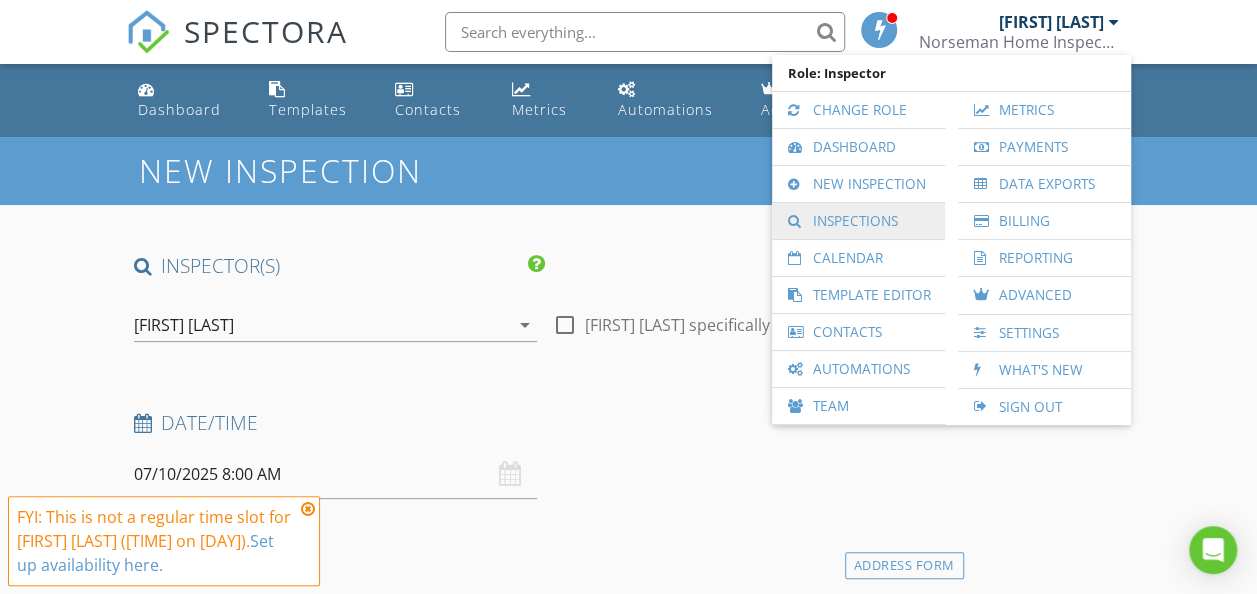 click on "Inspections" at bounding box center (858, 221) 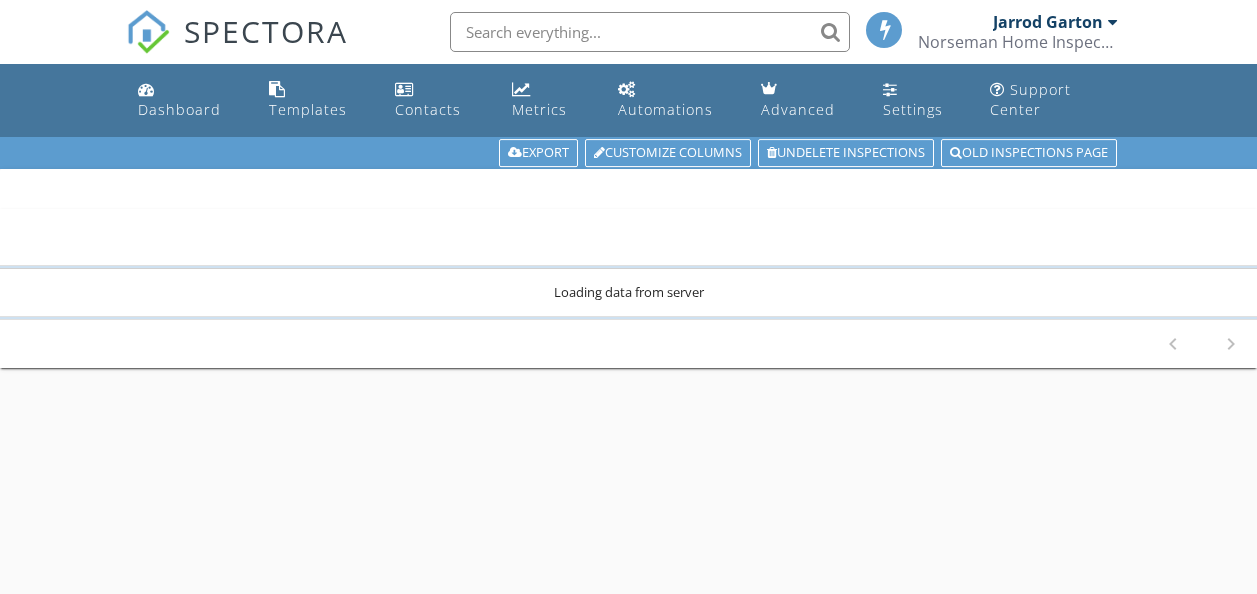 scroll, scrollTop: 0, scrollLeft: 0, axis: both 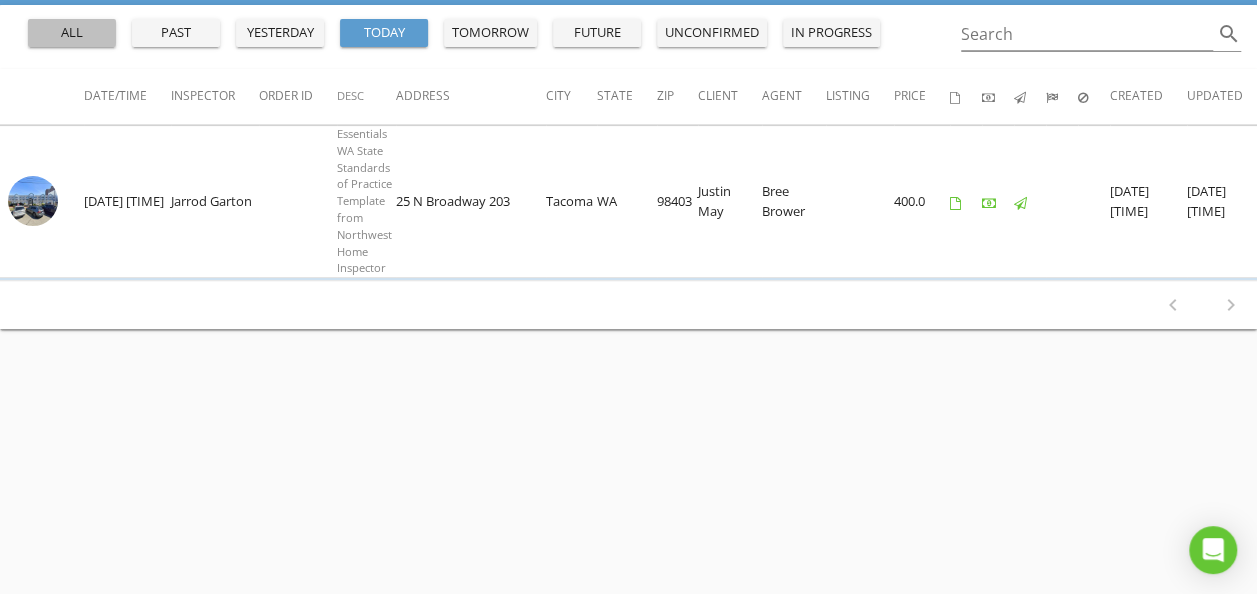 click on "all" at bounding box center [72, 33] 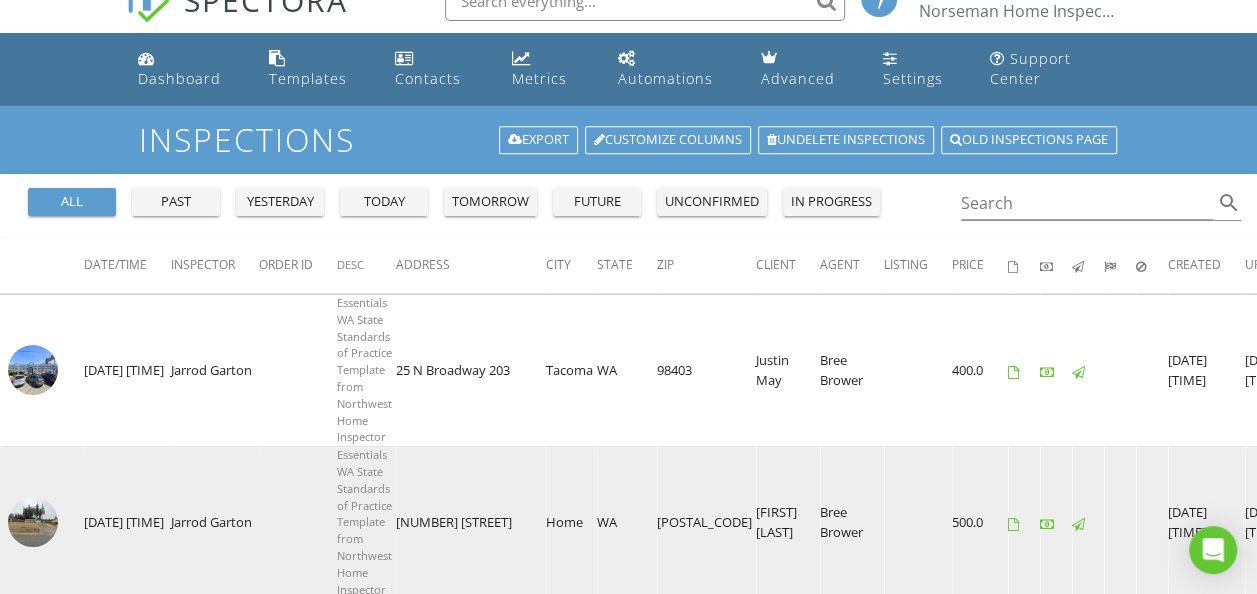 scroll, scrollTop: 0, scrollLeft: 0, axis: both 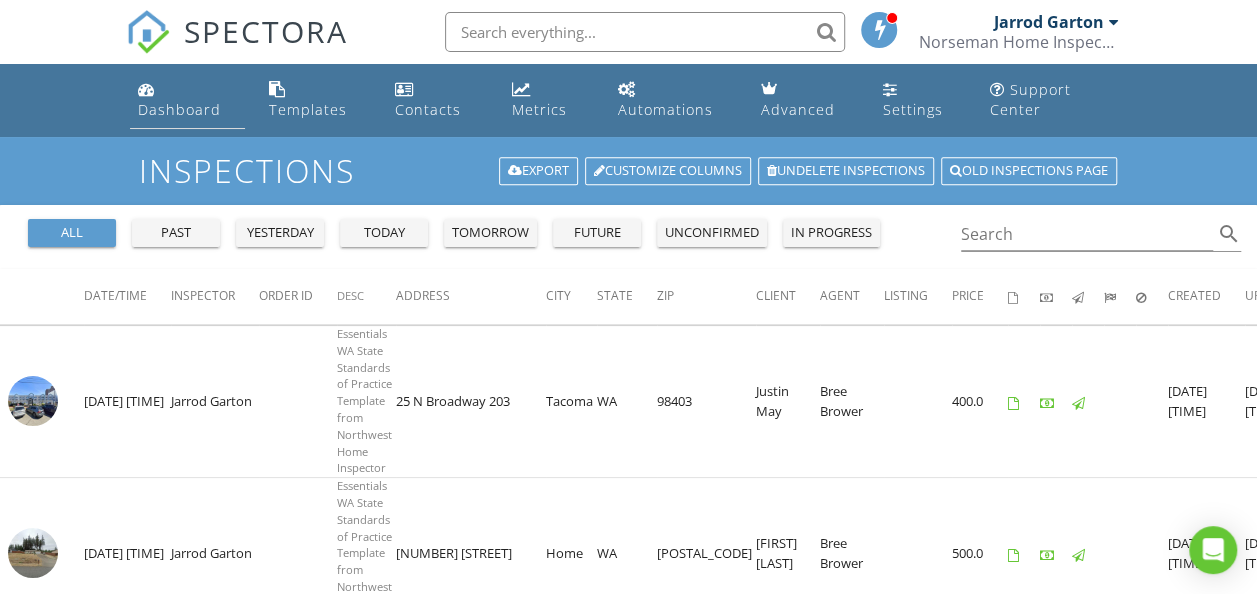 click on "Dashboard" at bounding box center [179, 109] 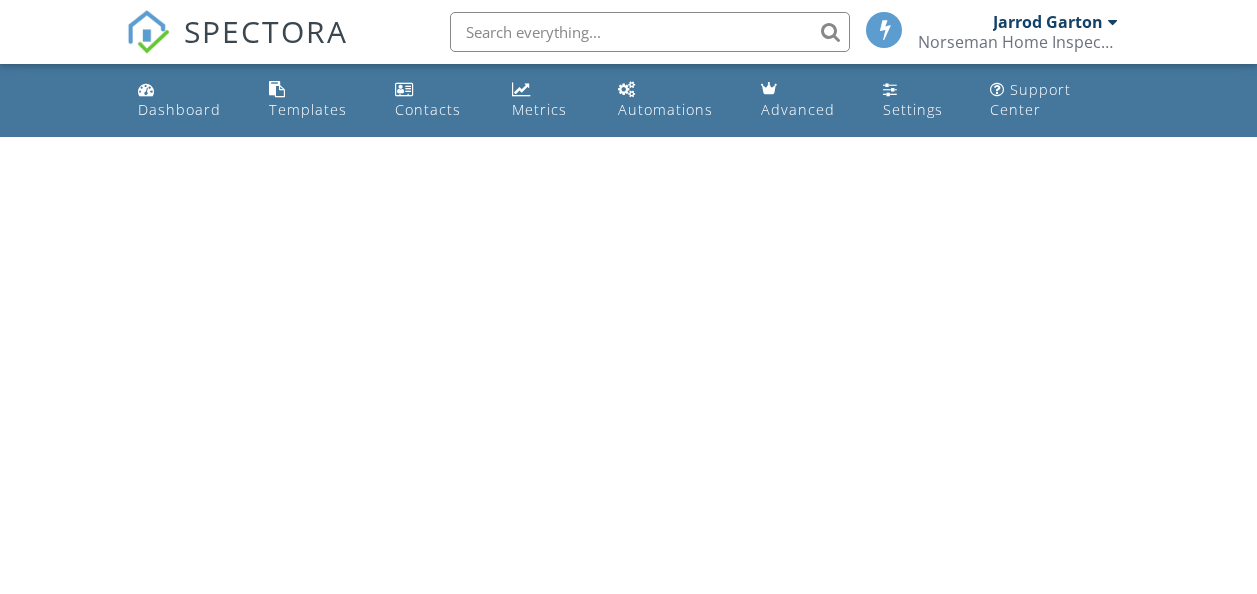 scroll, scrollTop: 0, scrollLeft: 0, axis: both 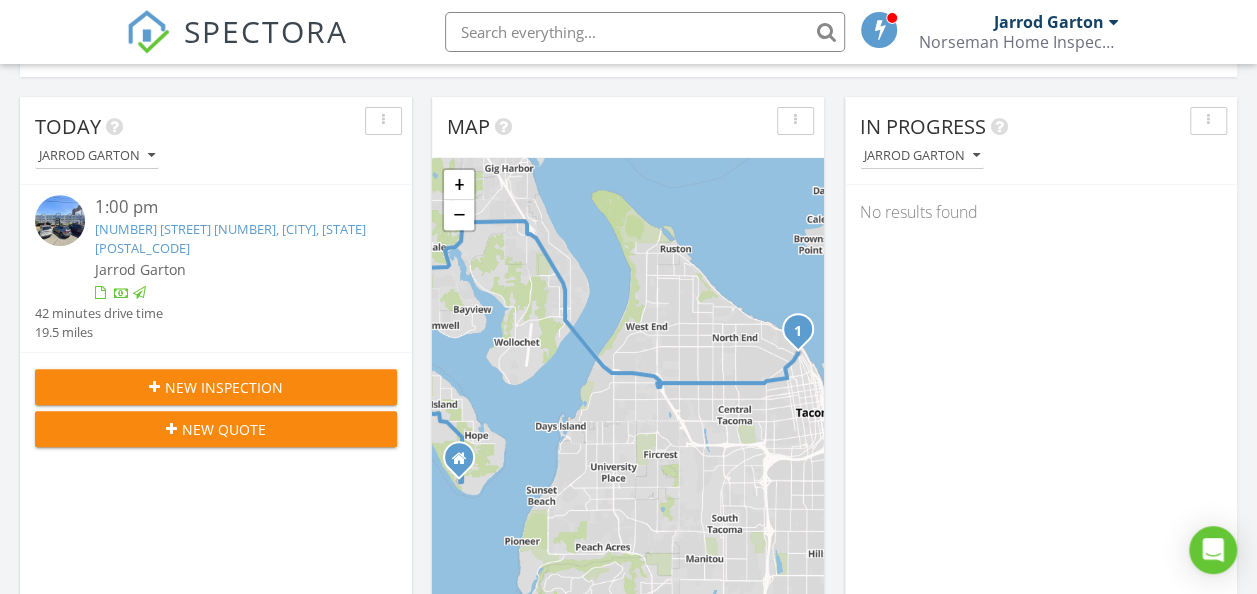 click on "+ −" at bounding box center [459, 200] 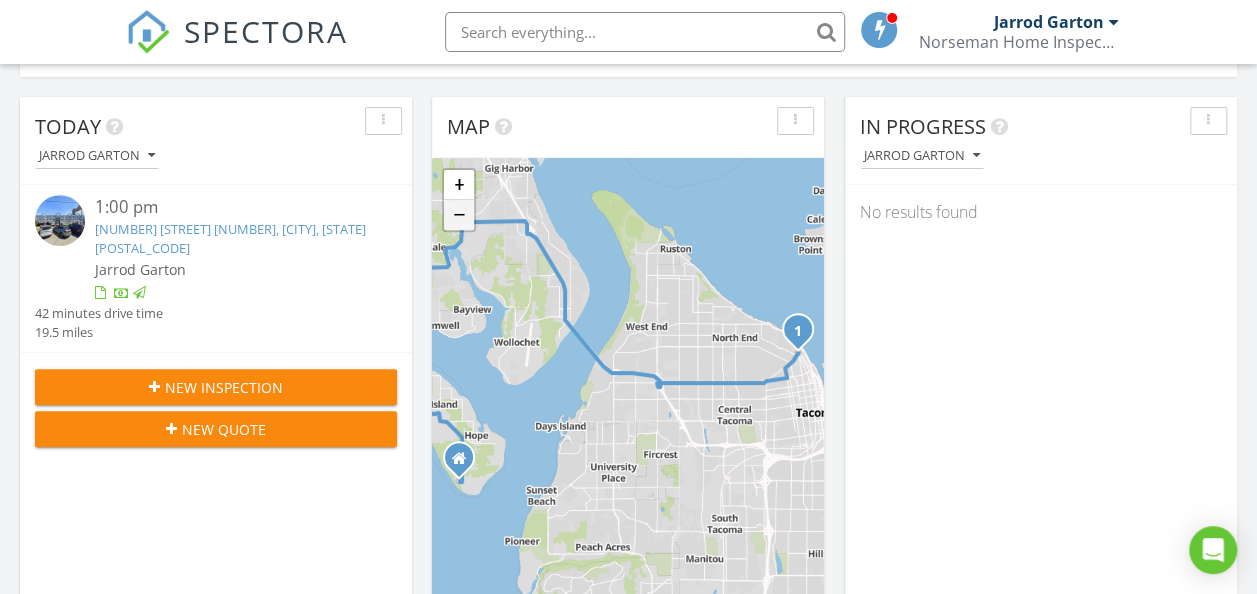 click on "−" at bounding box center (459, 215) 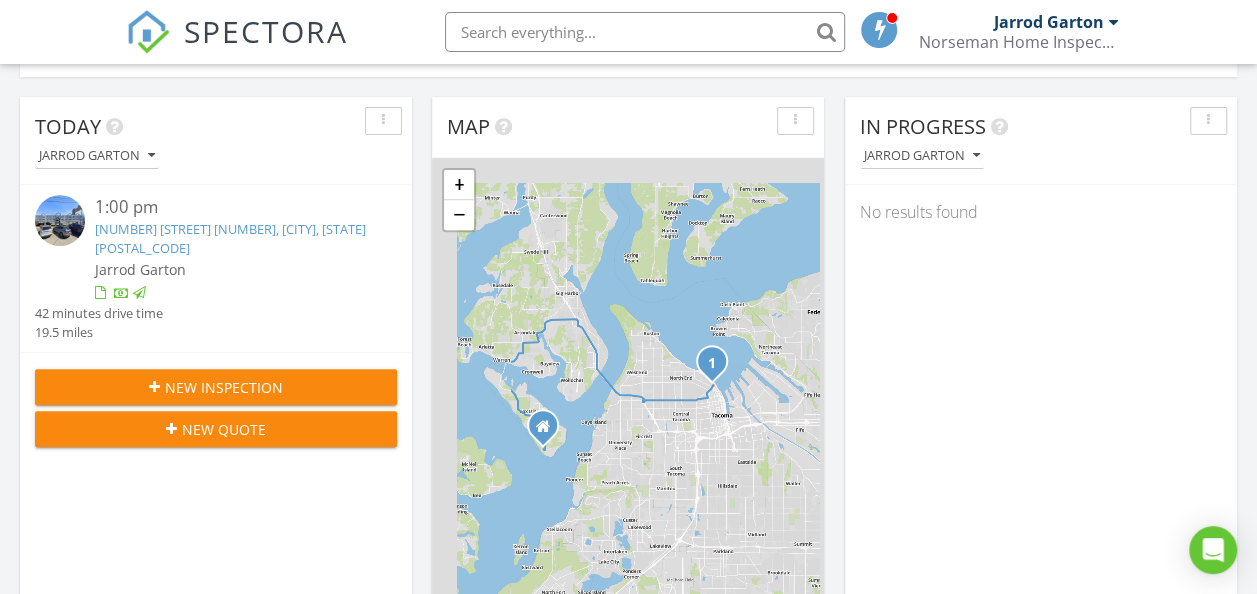 scroll, scrollTop: 382, scrollLeft: 0, axis: vertical 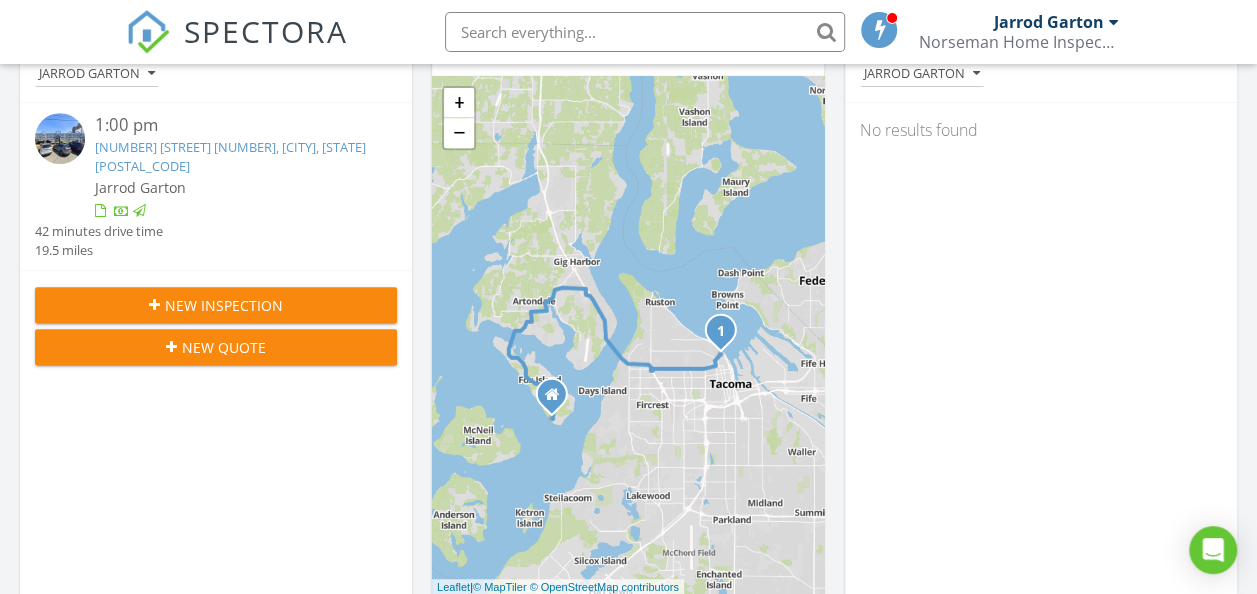 drag, startPoint x: 479, startPoint y: 356, endPoint x: 486, endPoint y: 394, distance: 38.63936 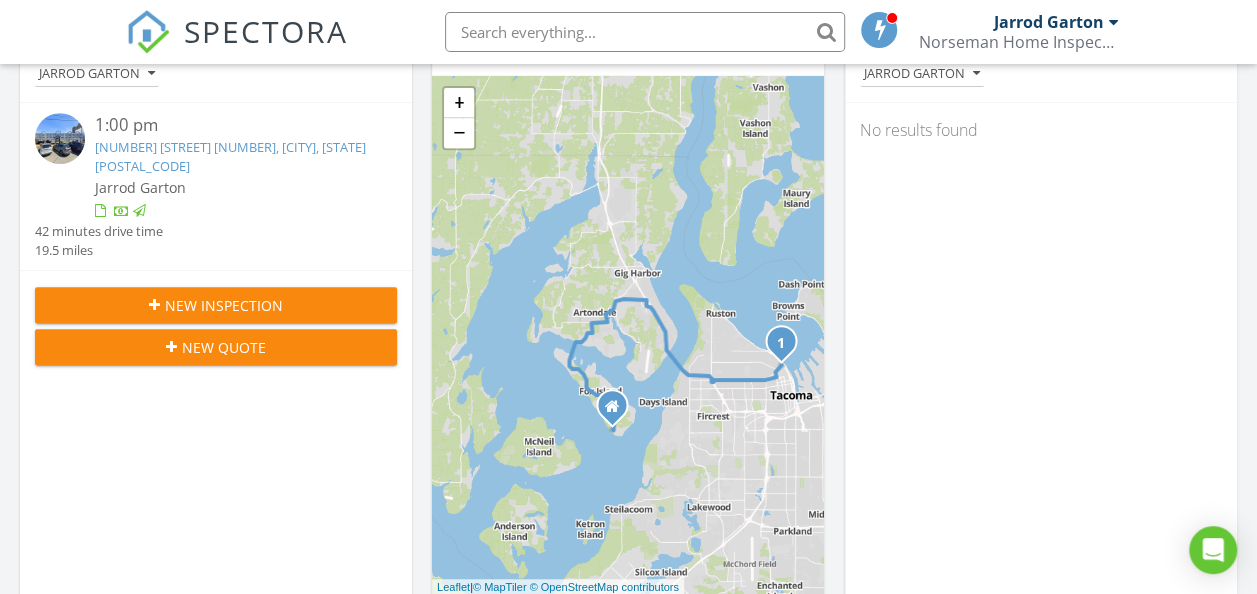 drag, startPoint x: 478, startPoint y: 295, endPoint x: 542, endPoint y: 312, distance: 66.21933 